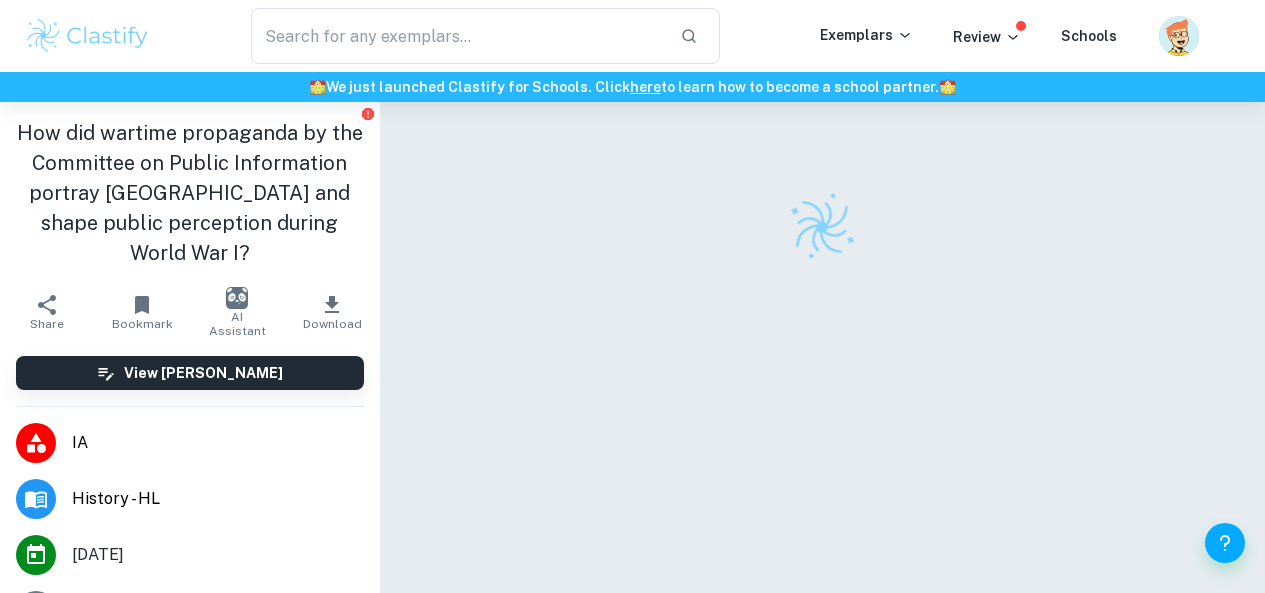 scroll, scrollTop: 0, scrollLeft: 0, axis: both 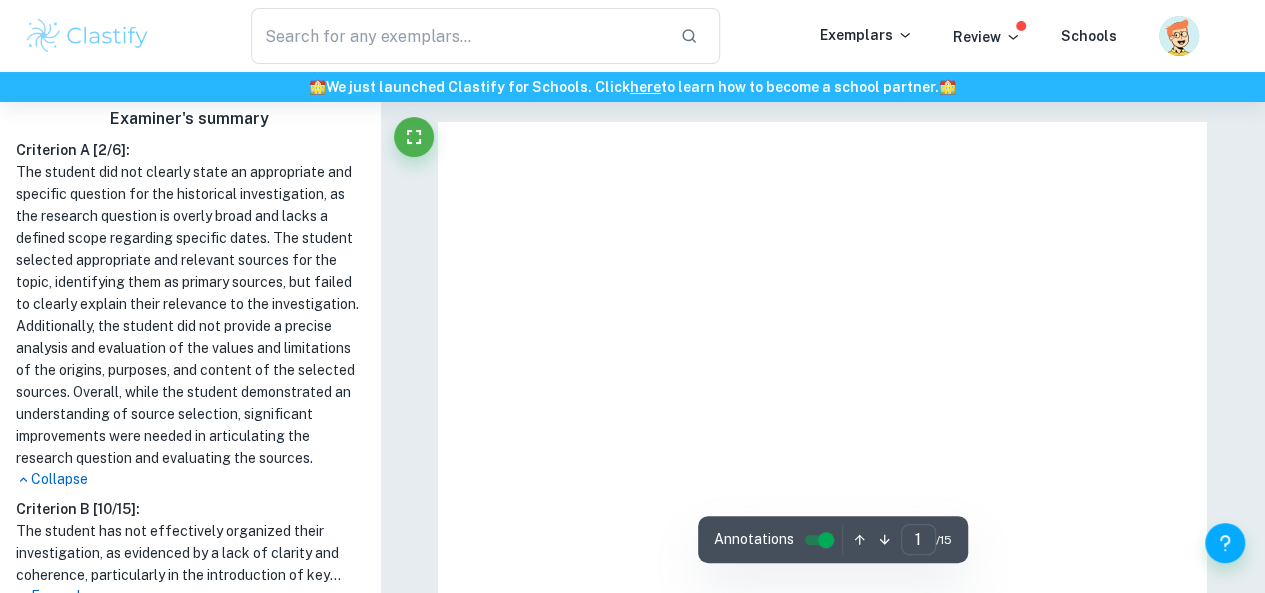 checkbox on "true" 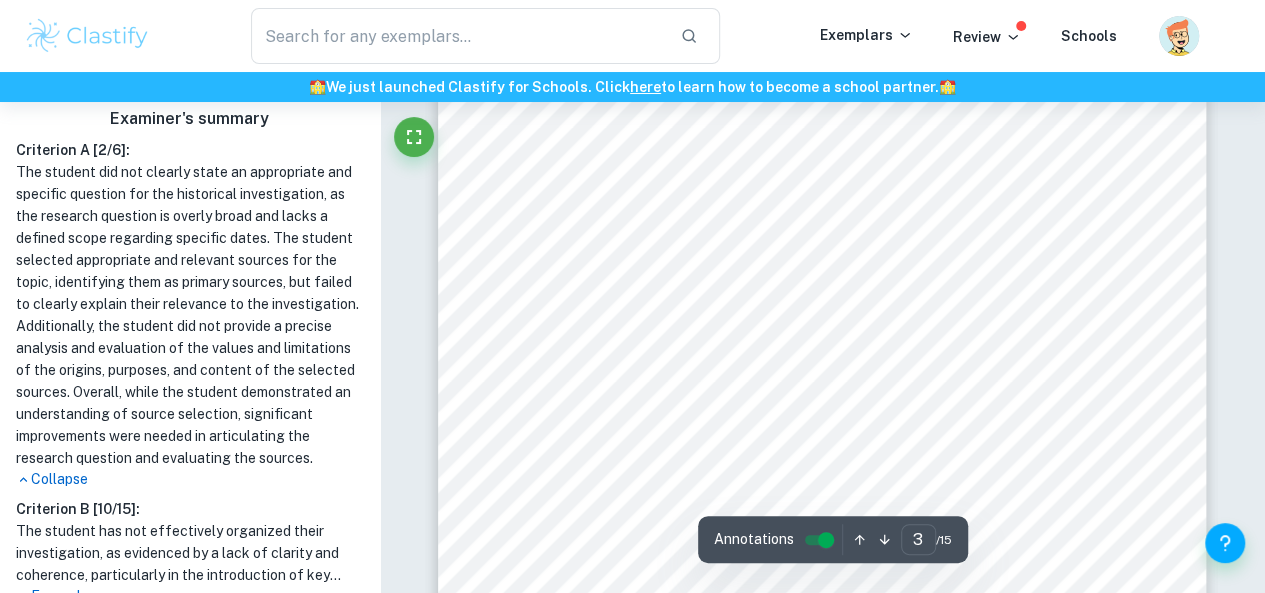 scroll, scrollTop: 2400, scrollLeft: 0, axis: vertical 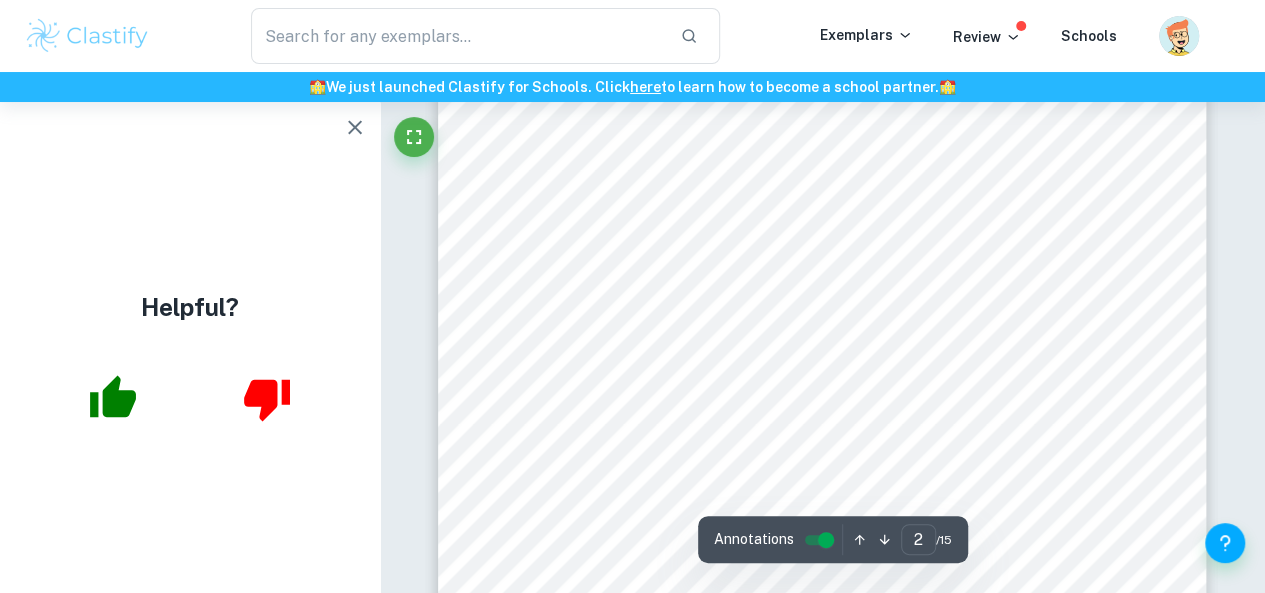 click 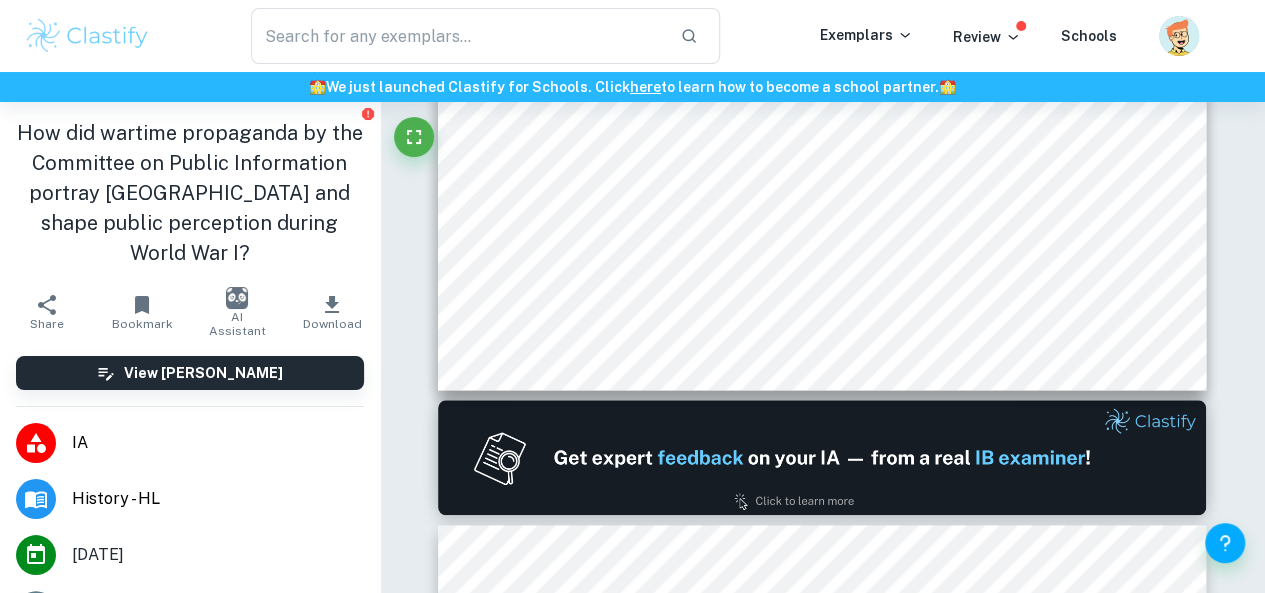 type on "1" 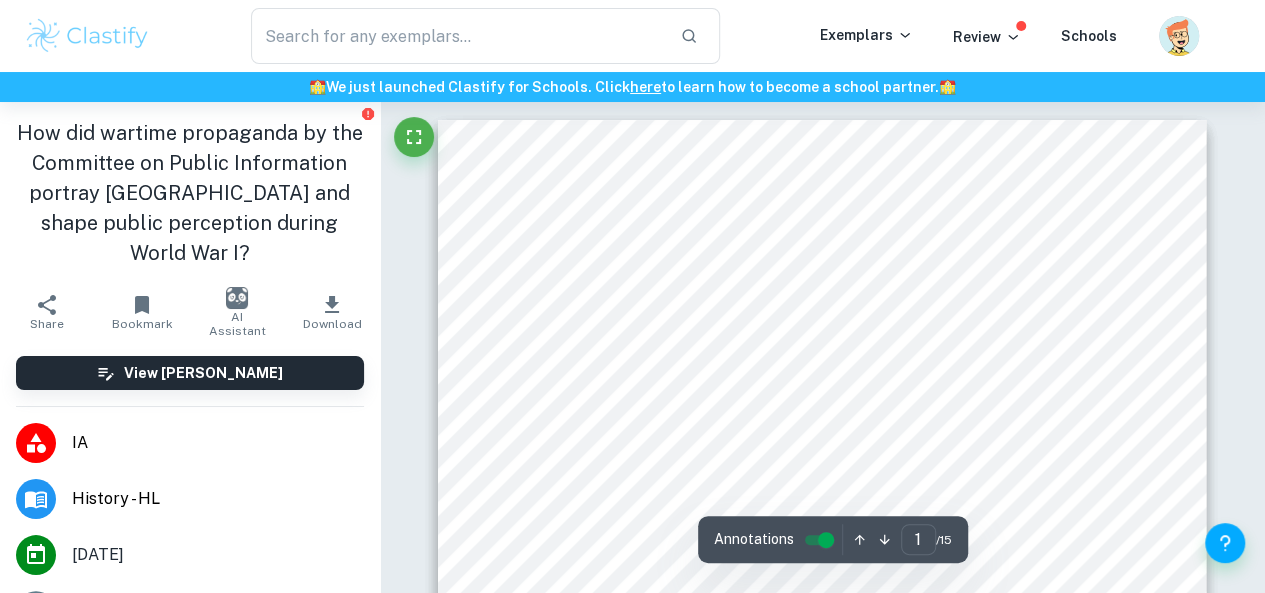 scroll, scrollTop: 0, scrollLeft: 0, axis: both 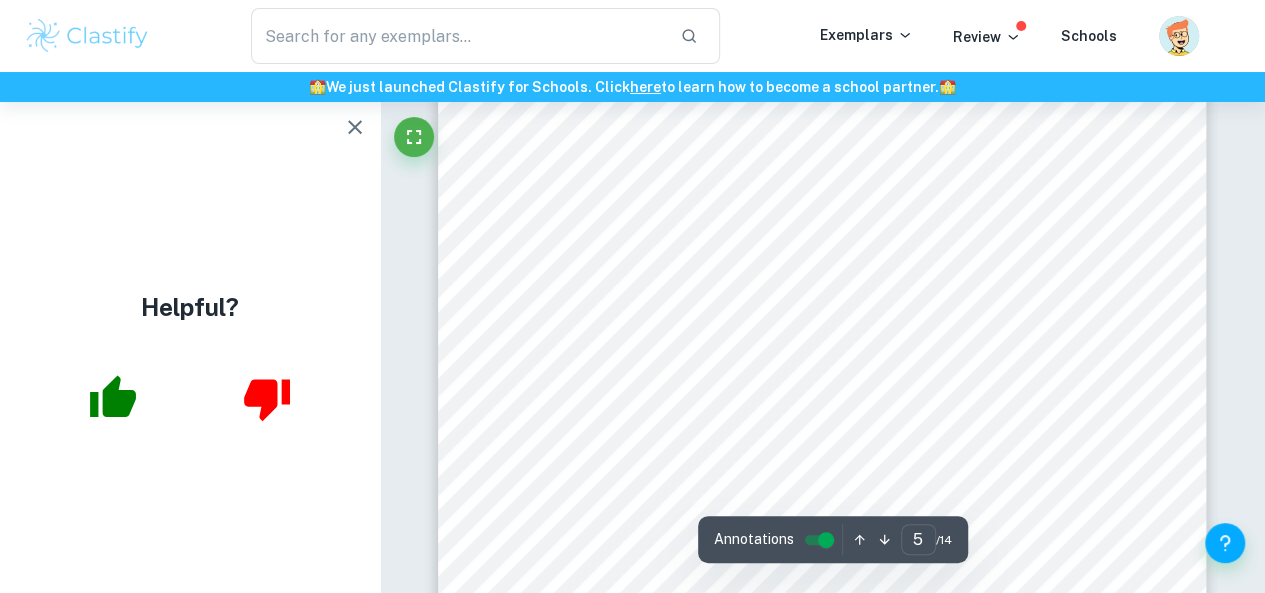 click on "whether Tangentopoli truly represented a revolution in Italian society, defined as an “activity or" at bounding box center (821, 456) 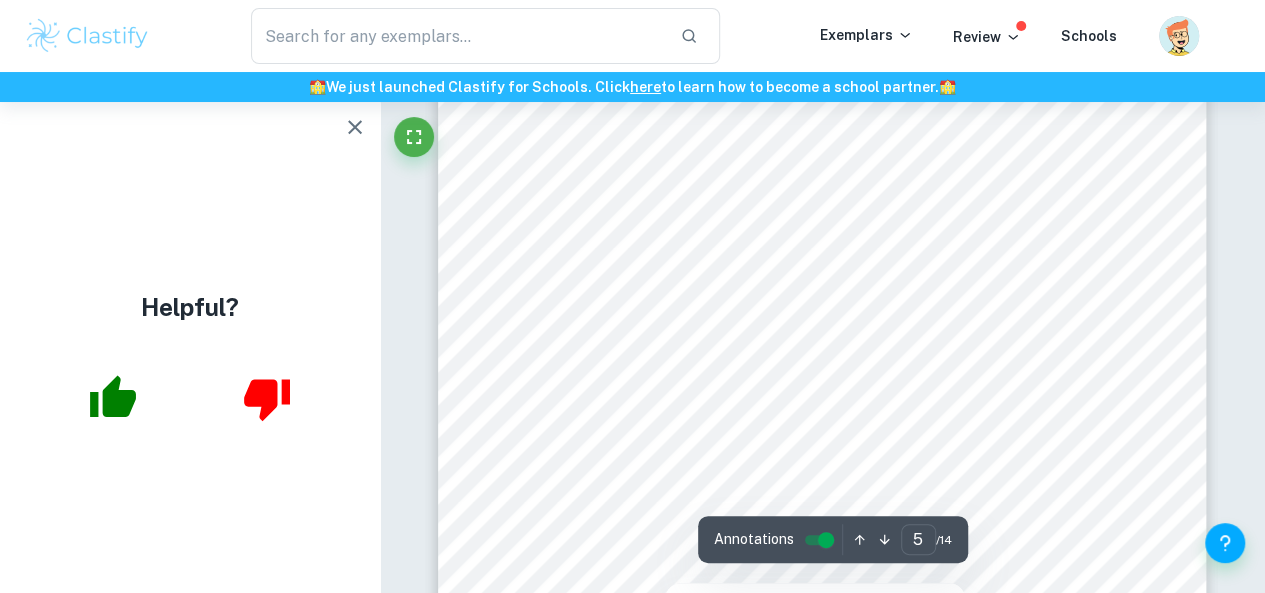 scroll, scrollTop: 4628, scrollLeft: 0, axis: vertical 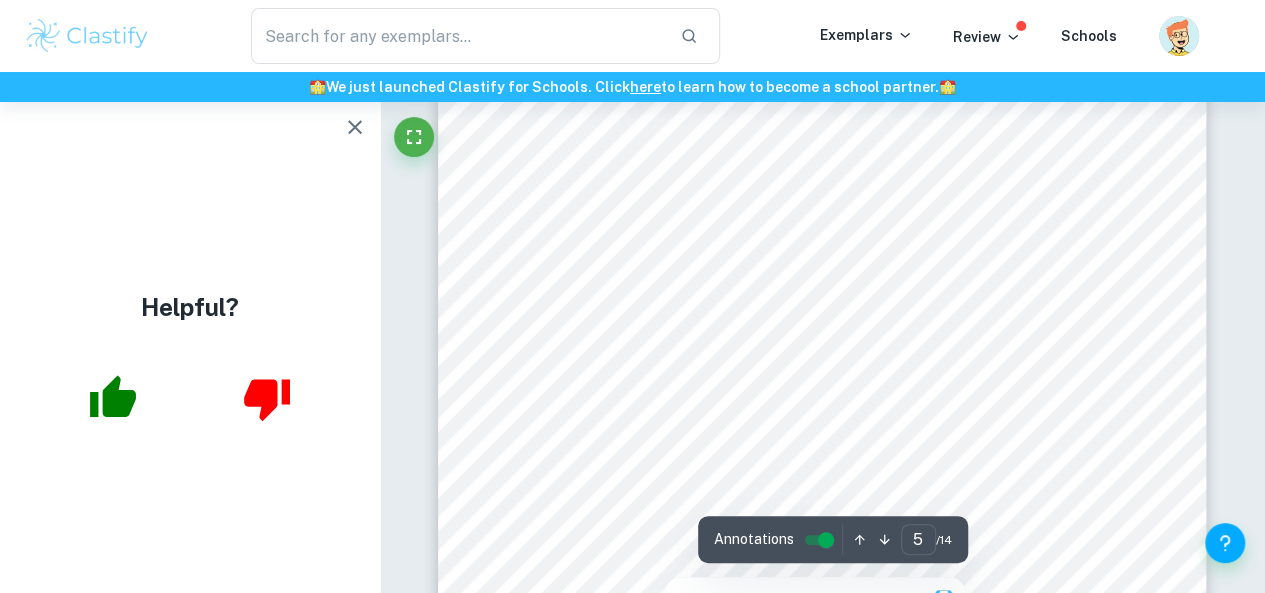 click on "Section 2: Investigation It was 1992 when [PERSON_NAME], former Prime Minister and leader of the PSI (Italian [DEMOGRAPHIC_DATA]), pleaded for immunity before Parliament, revealing a system of widespread bribes that extended to the entire political establishment.   This occurred months after [PERSON_NAME], a member 3 of the PSI, was caught accepting a bribe of 7 million lire on behalf of his party on [DATE]. The arrest led to the uncovering of a system of illegal financing of the major political forces 4 by the private sector, a scandal since known as “Tangentopoli,” or “Clean Hands.” Though a new political class and a series of reforms followed in the two subsequent decades, historians disagree whether Tangentopoli truly represented a revolution in Italian society, defined as an “activity or movement designed to effect fundamental changes in the socioeconomic situation.”   By evaluating 5 the social and economic changes between 1992 and 2012, one can conclude that Tangentopoli,   6   7 3" at bounding box center [822, 546] 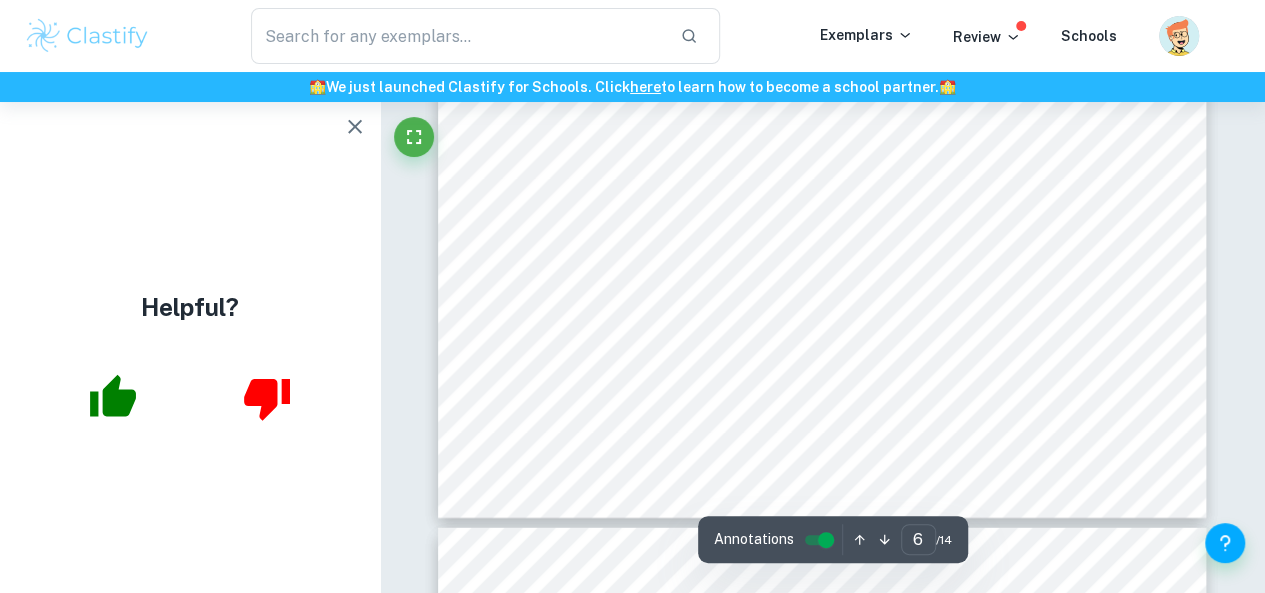 scroll, scrollTop: 6198, scrollLeft: 0, axis: vertical 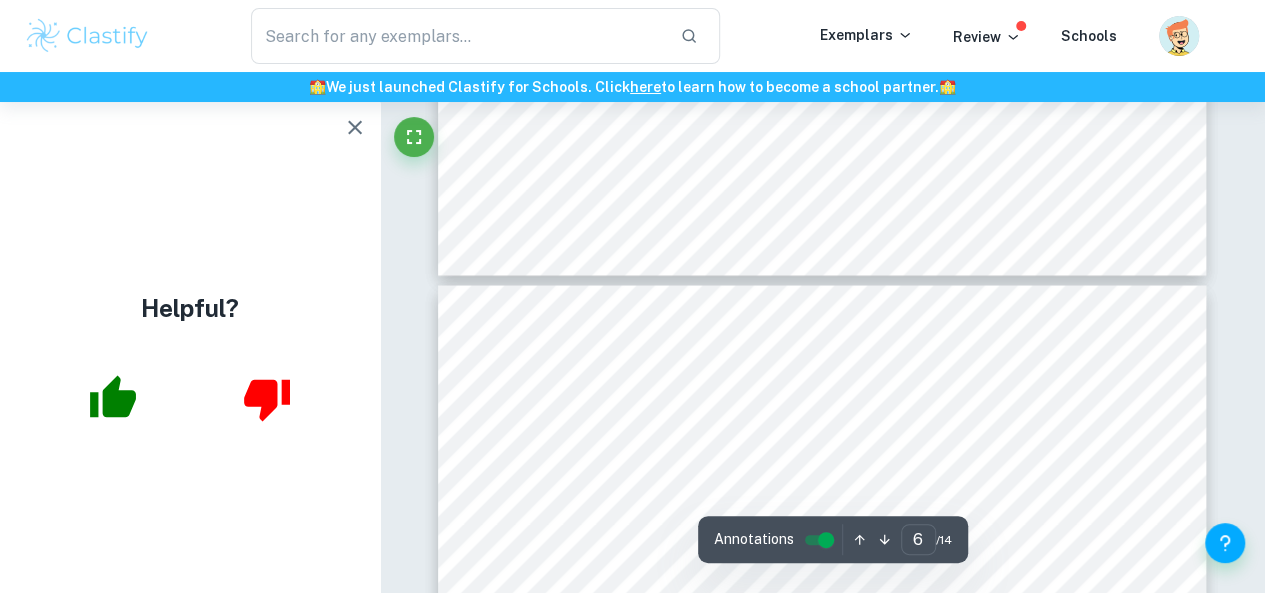 type on "5" 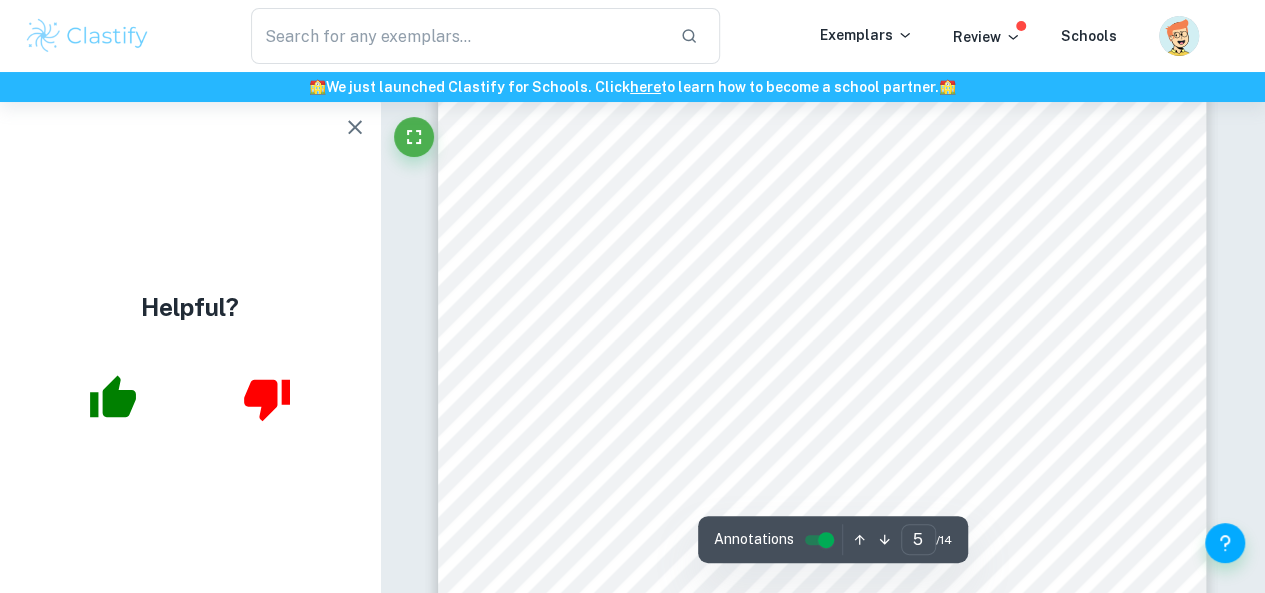 scroll, scrollTop: 5041, scrollLeft: 0, axis: vertical 